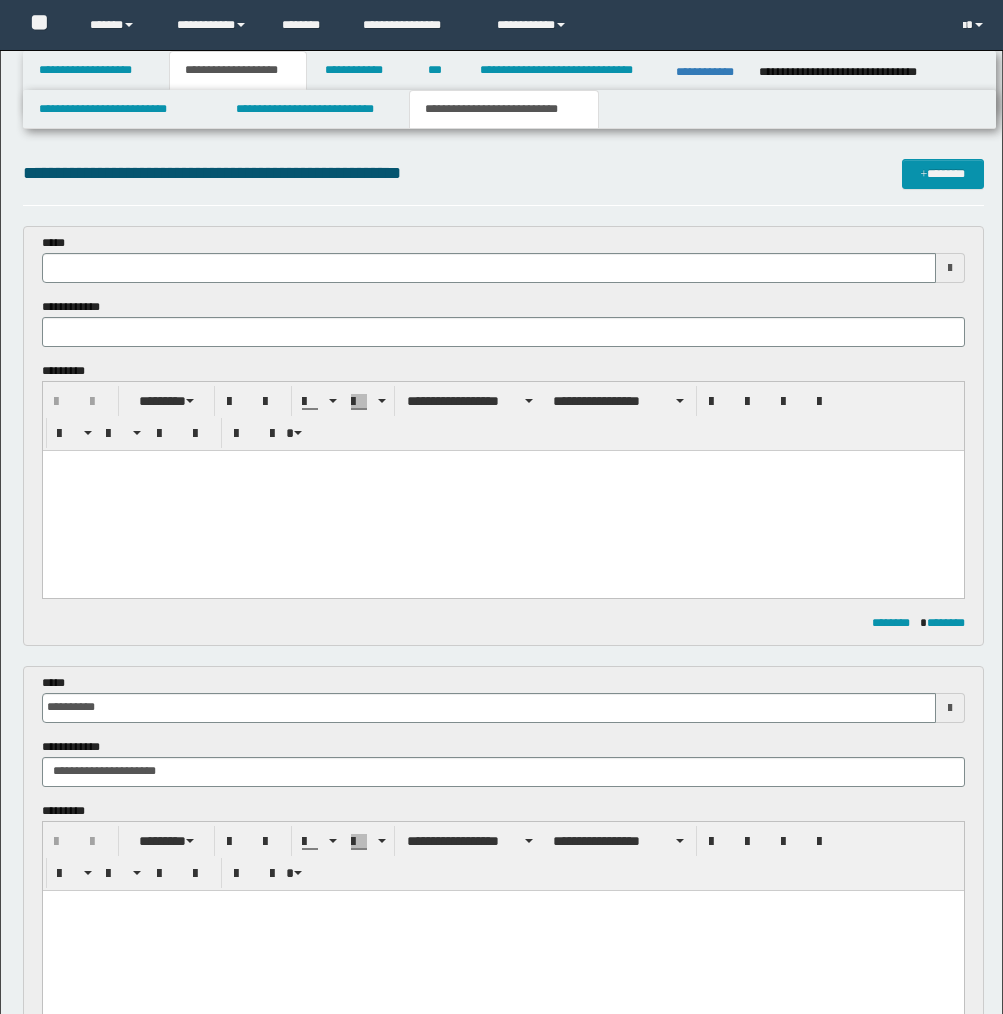 scroll, scrollTop: 2835, scrollLeft: 0, axis: vertical 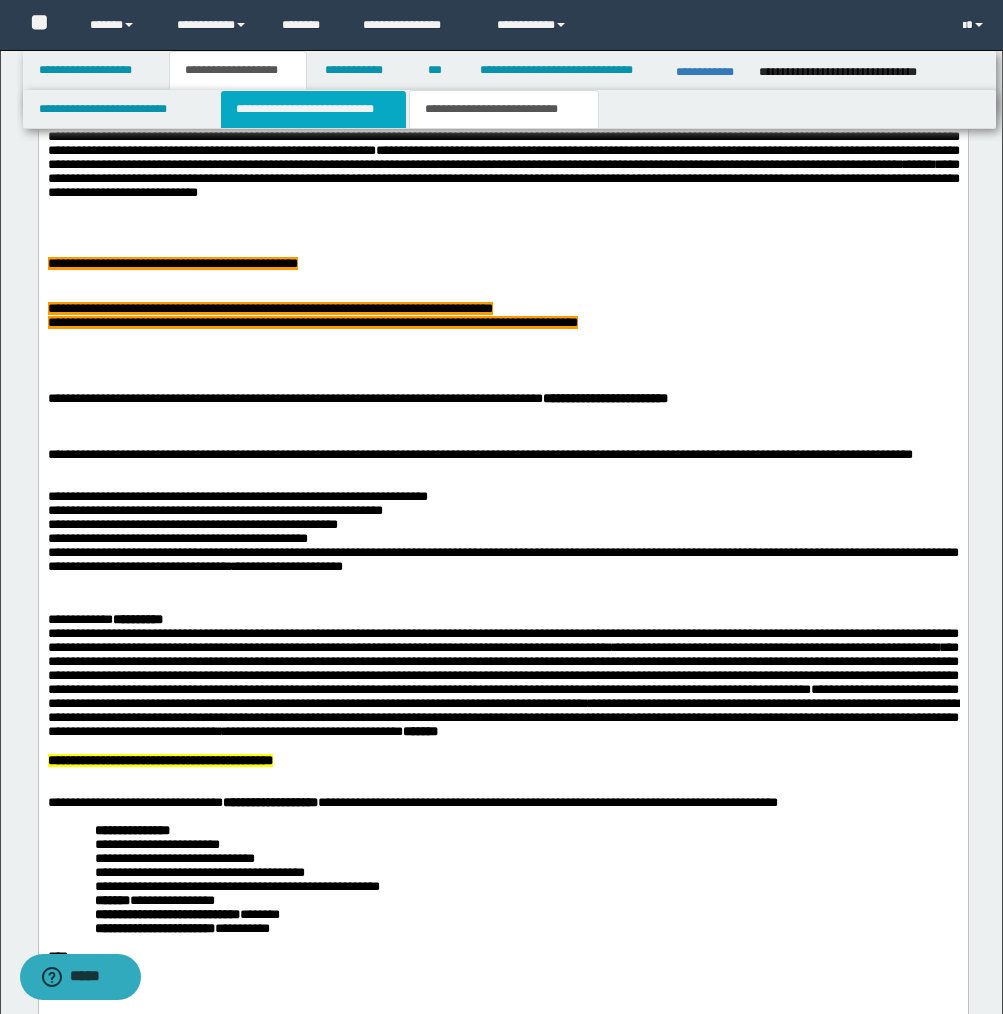 click on "**********" at bounding box center [314, 109] 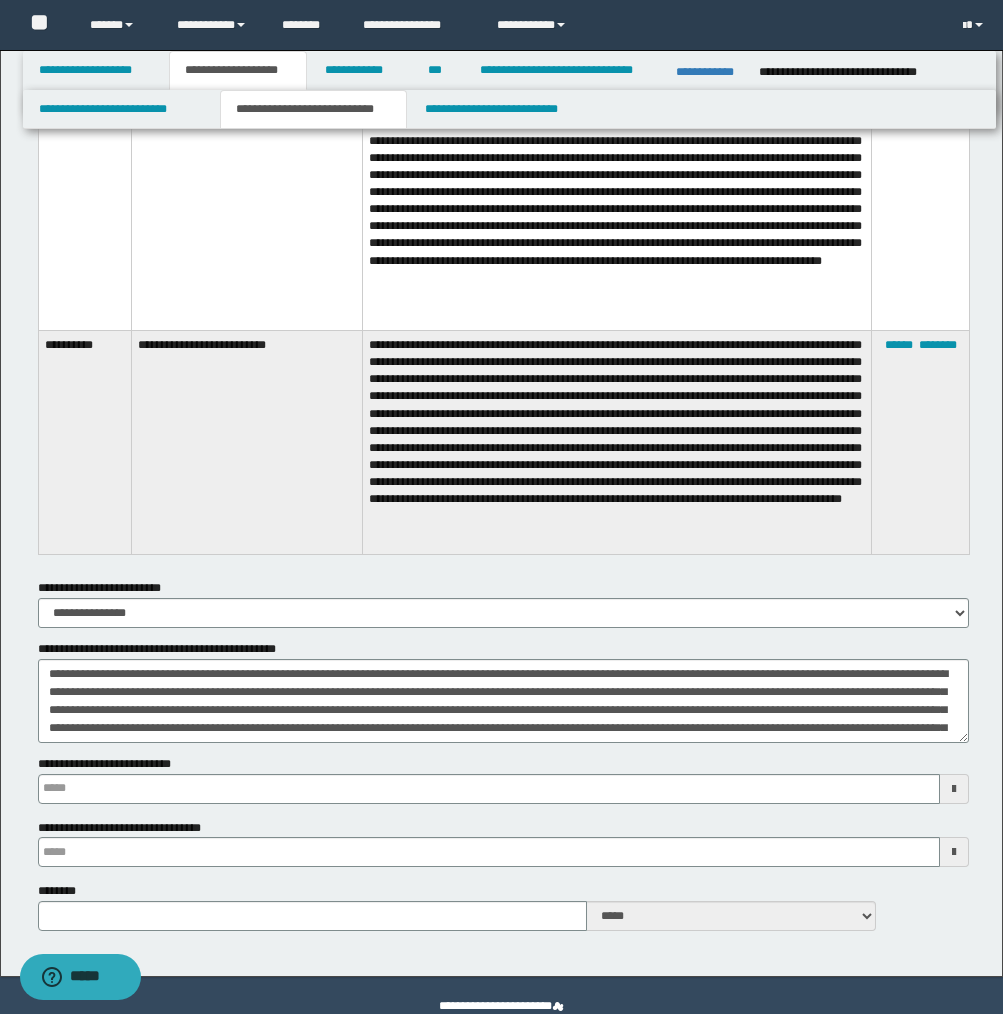 scroll, scrollTop: 9266, scrollLeft: 0, axis: vertical 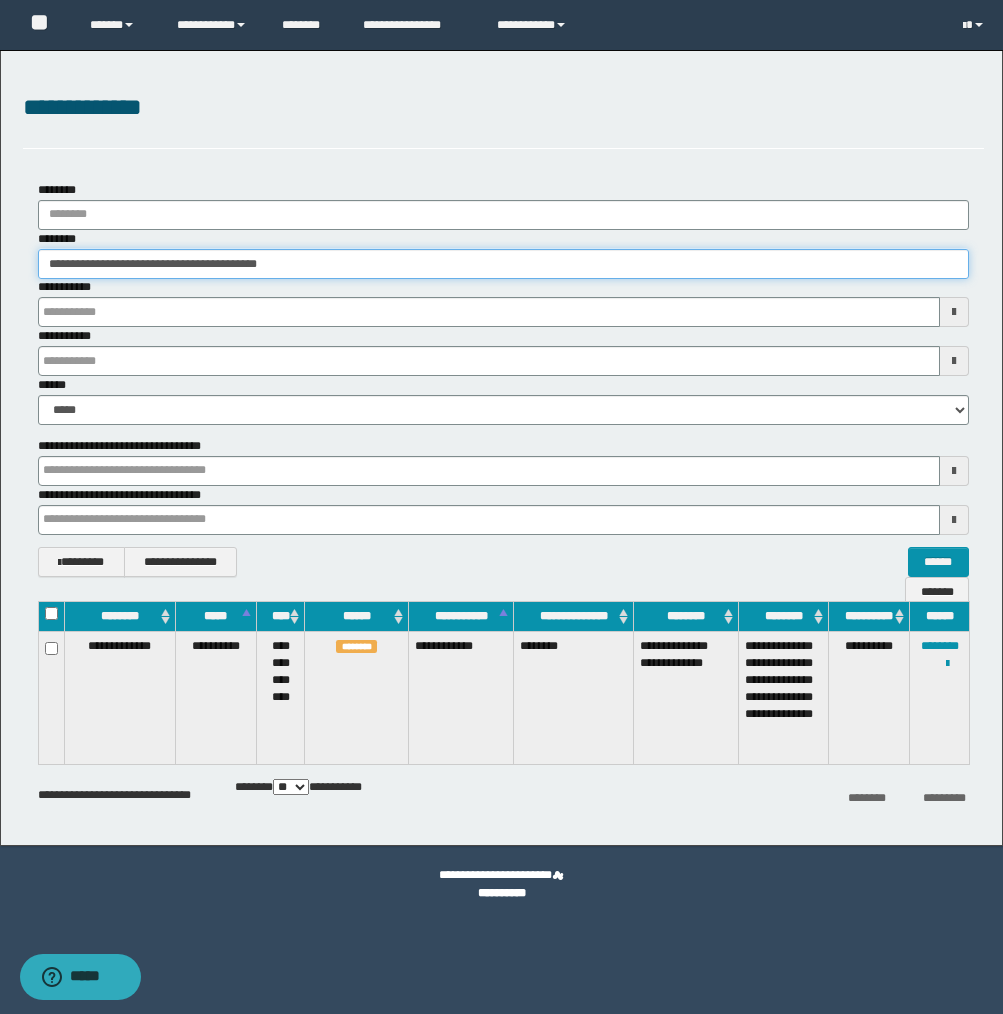 click on "**********" at bounding box center (503, 264) 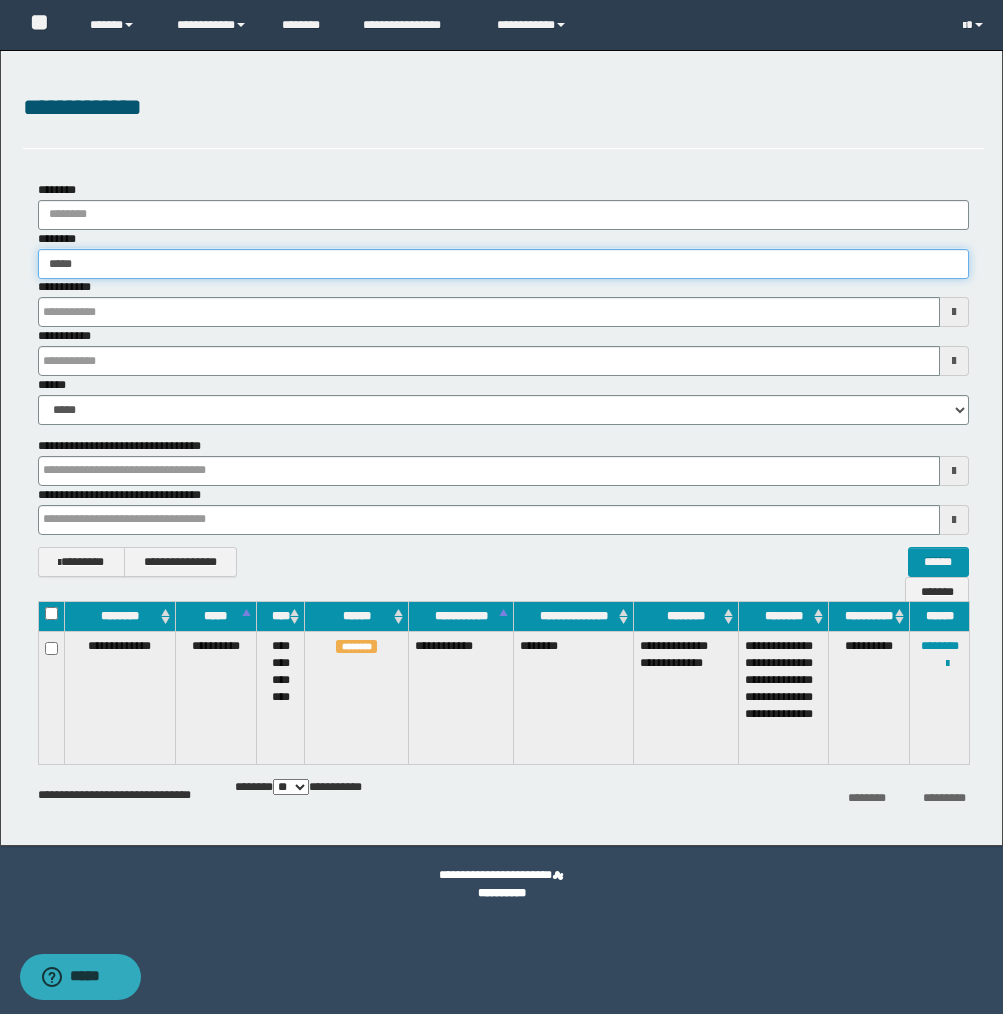 type on "******" 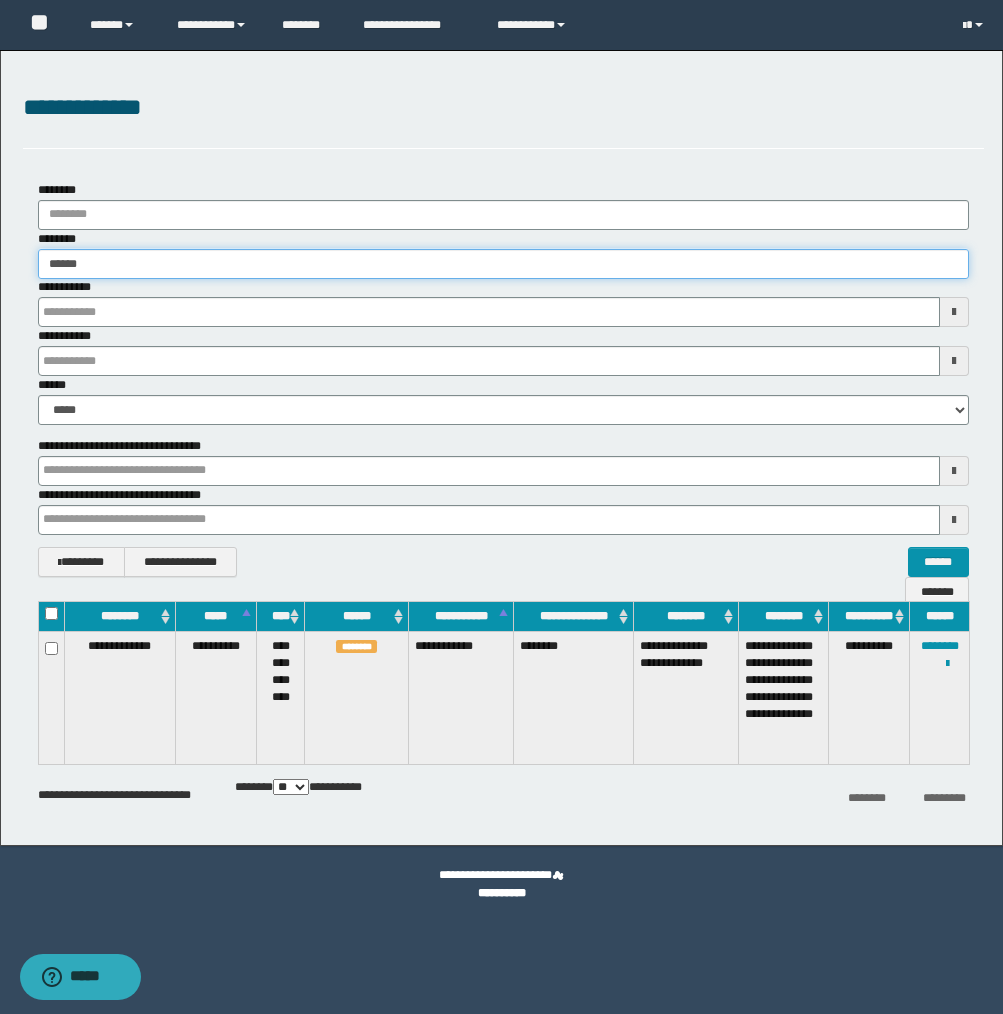 type on "******" 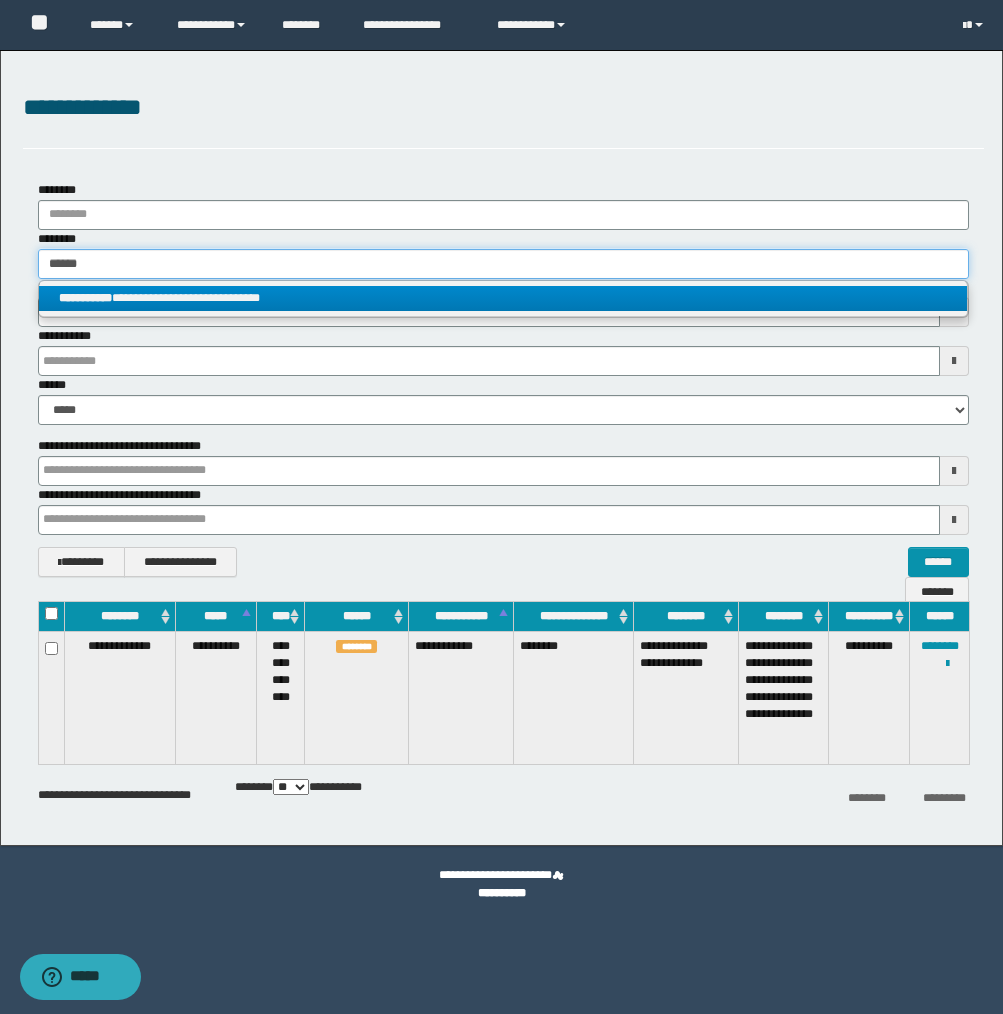 type on "******" 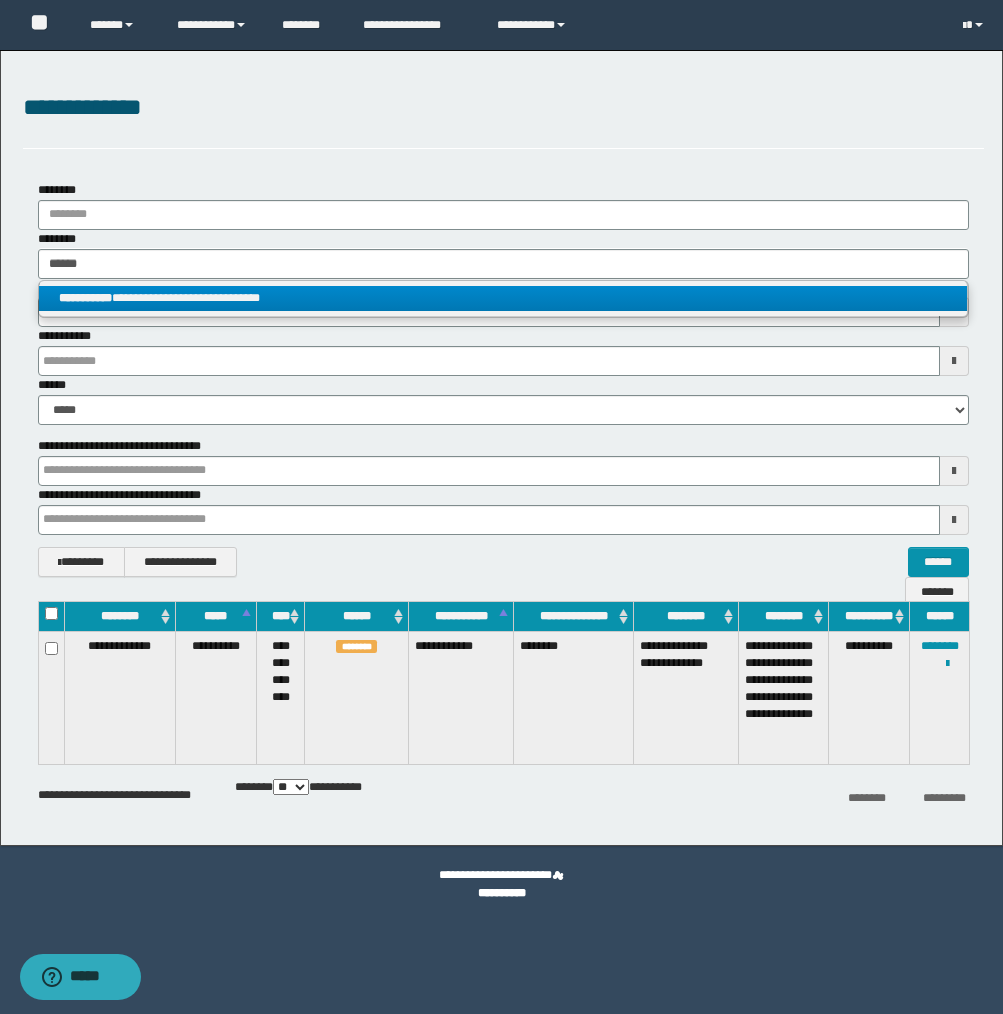 click on "**********" at bounding box center (503, 298) 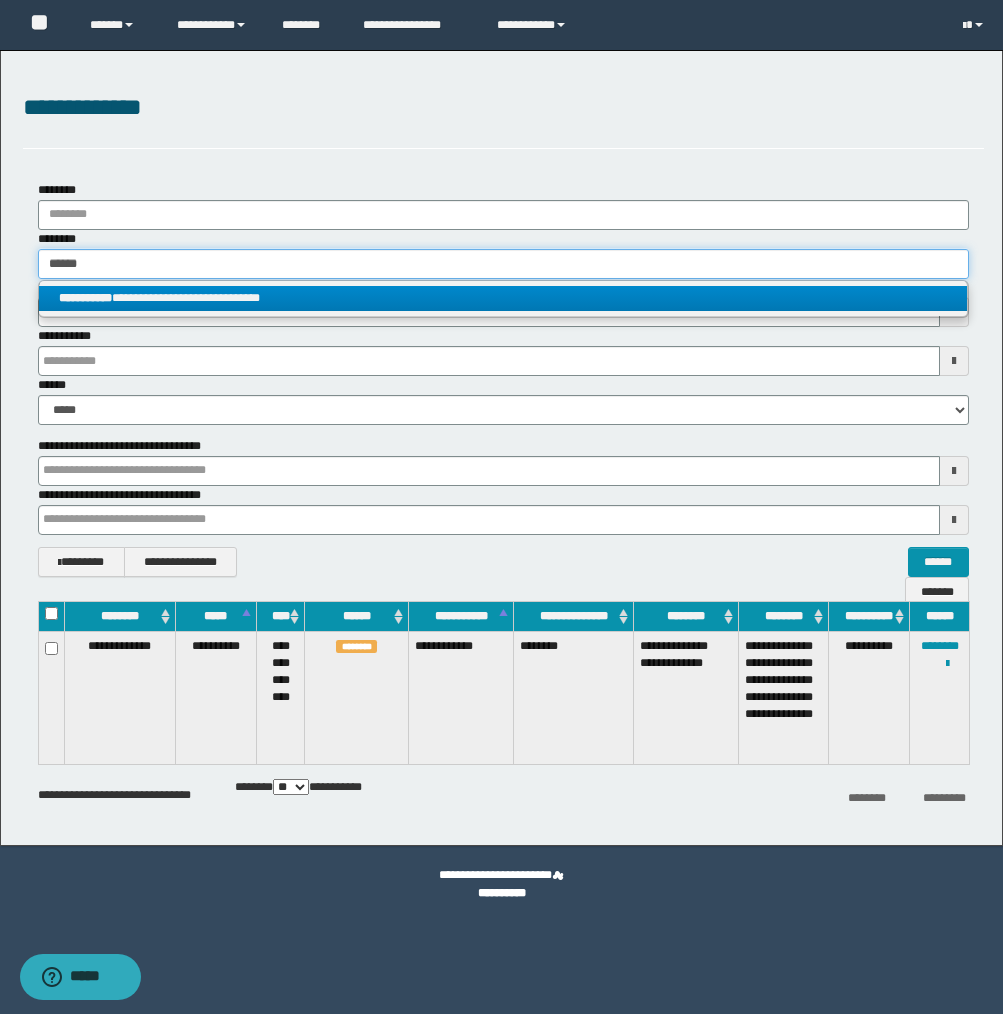 type 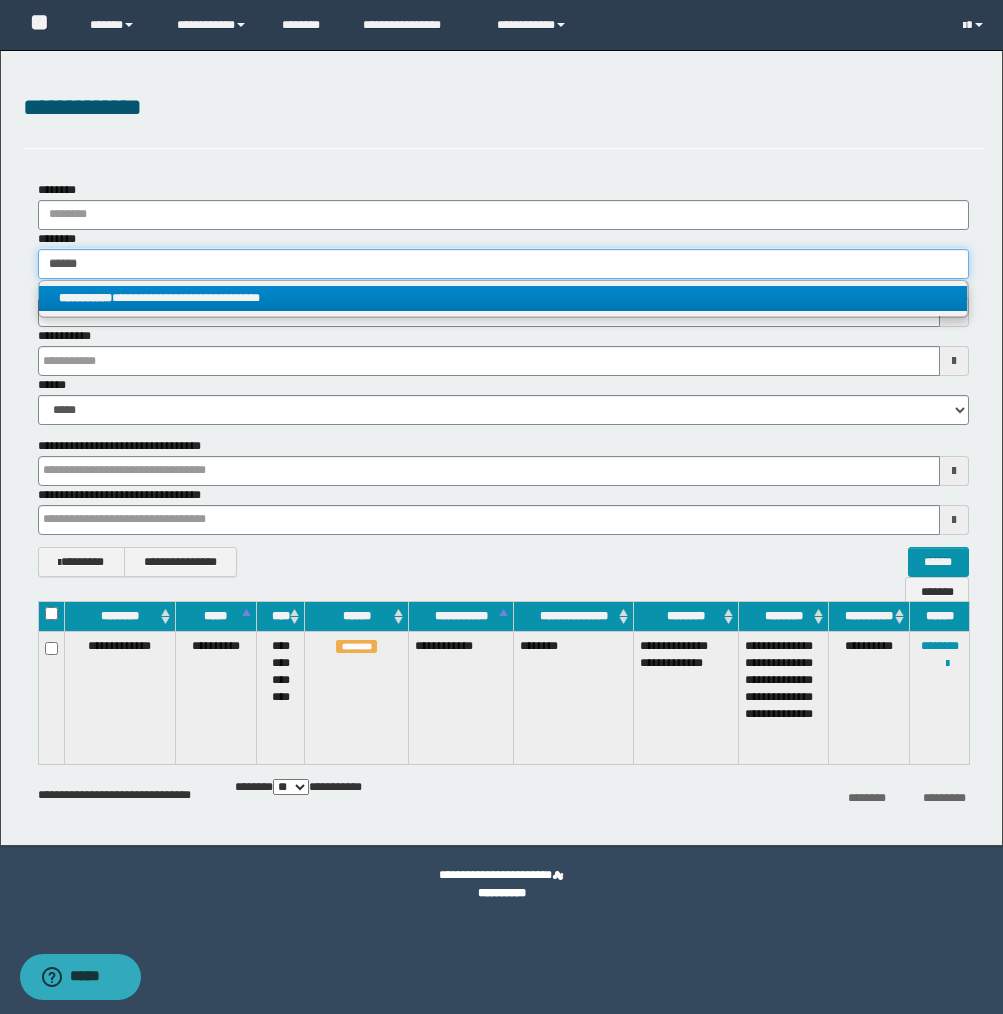 type on "**********" 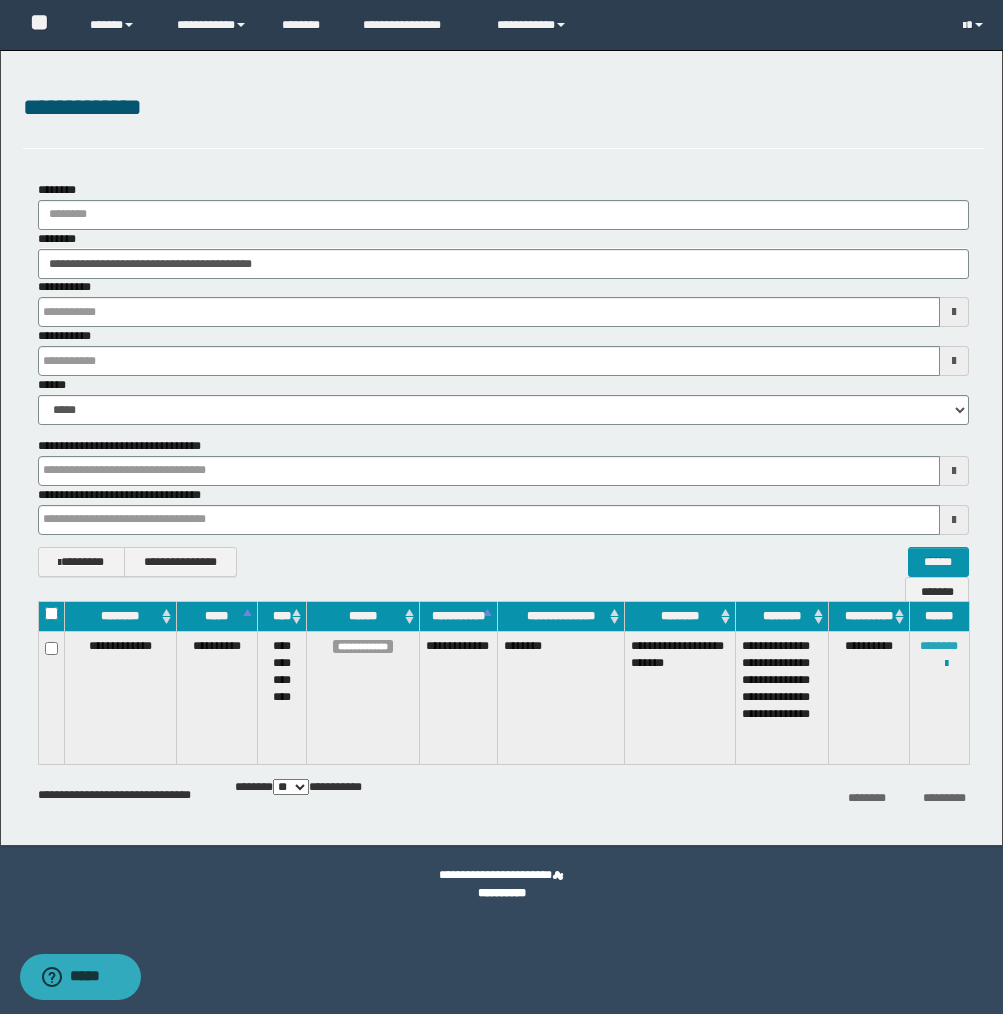 click on "********" at bounding box center [939, 646] 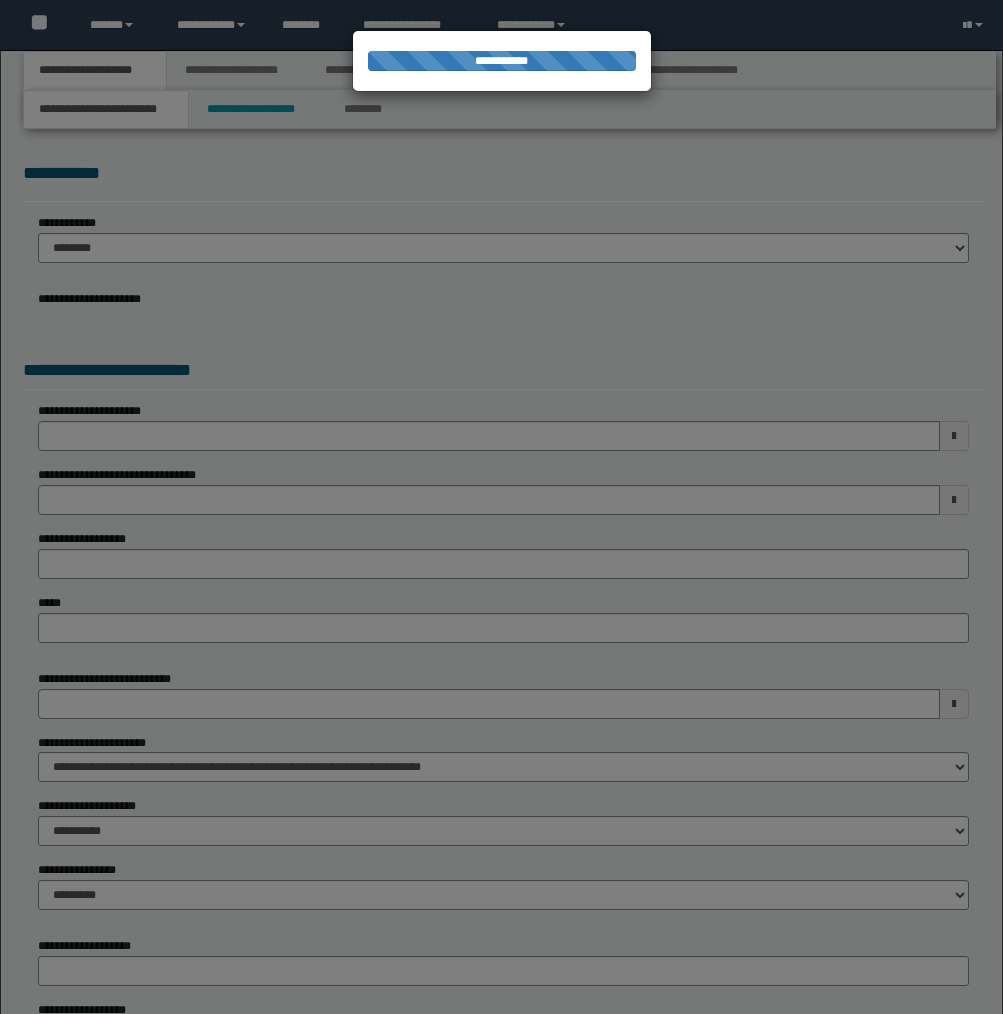 scroll, scrollTop: 0, scrollLeft: 0, axis: both 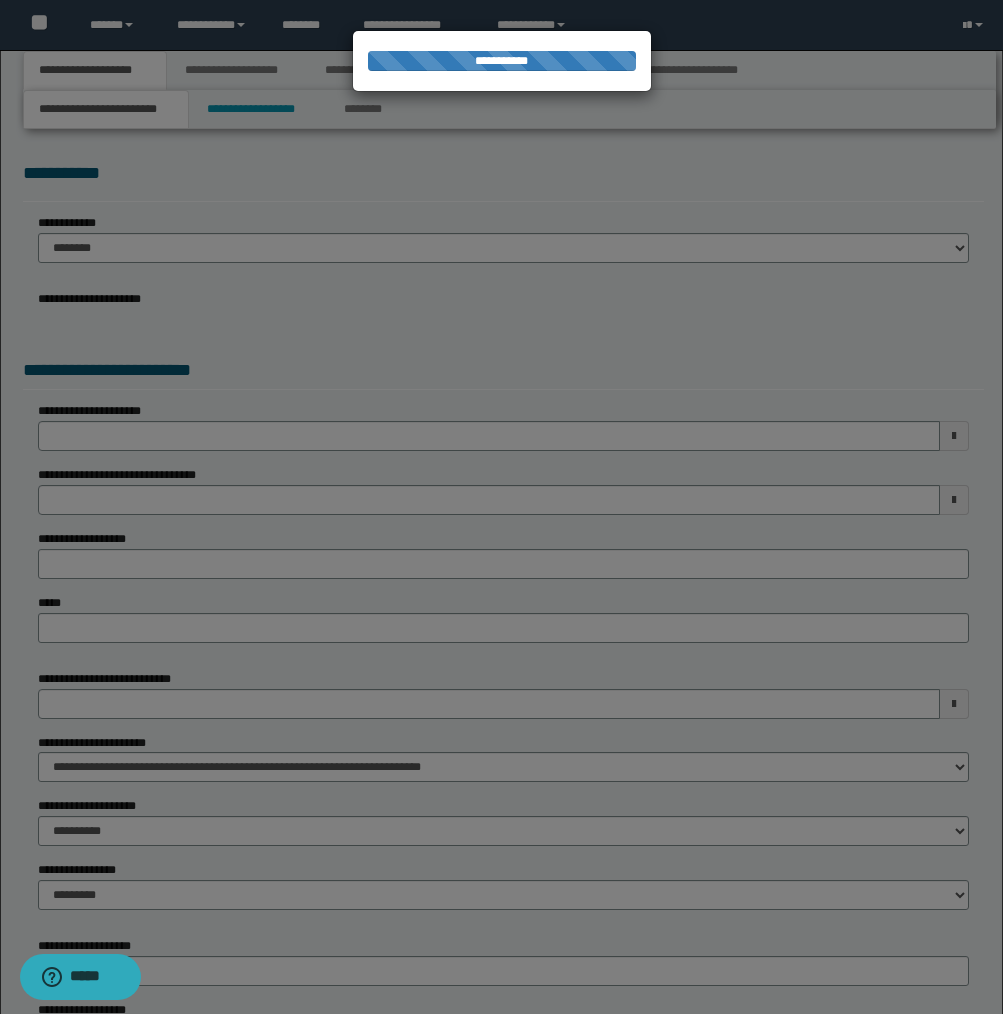select on "*" 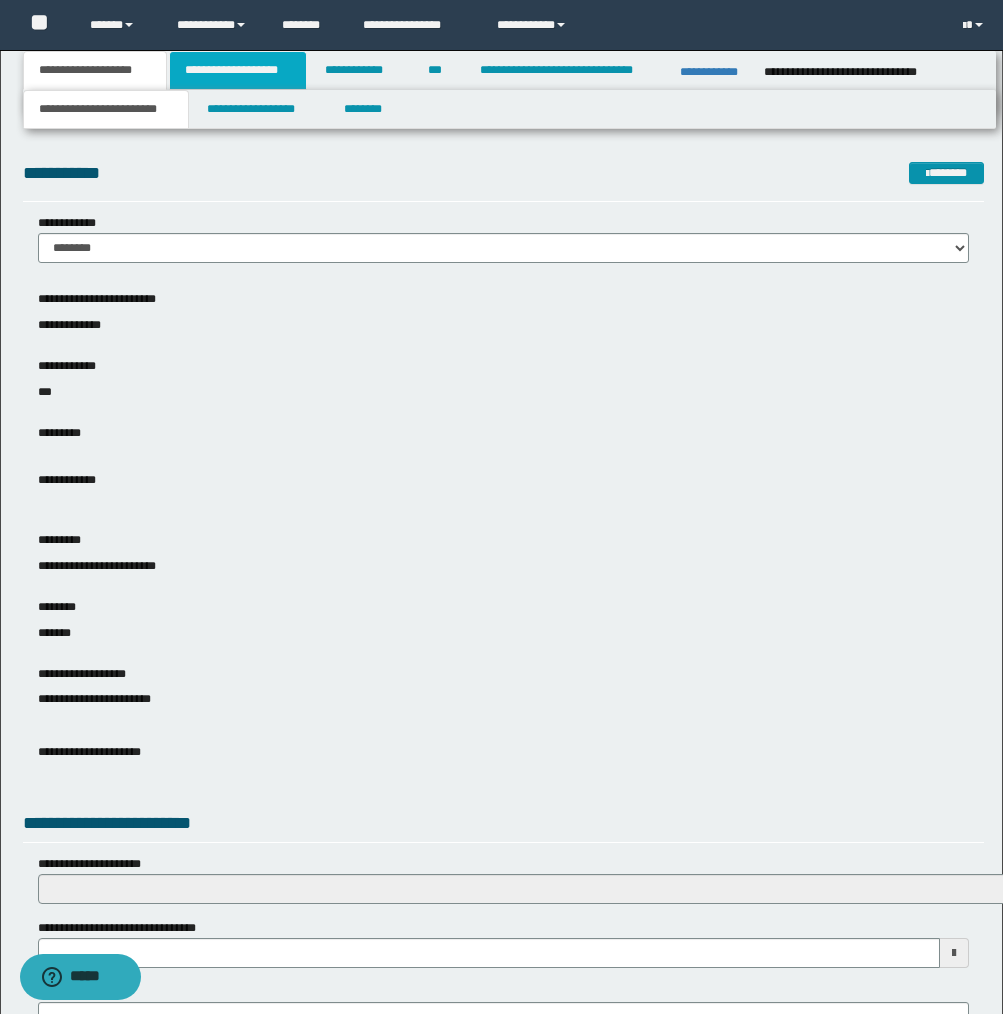 click on "**********" at bounding box center [238, 70] 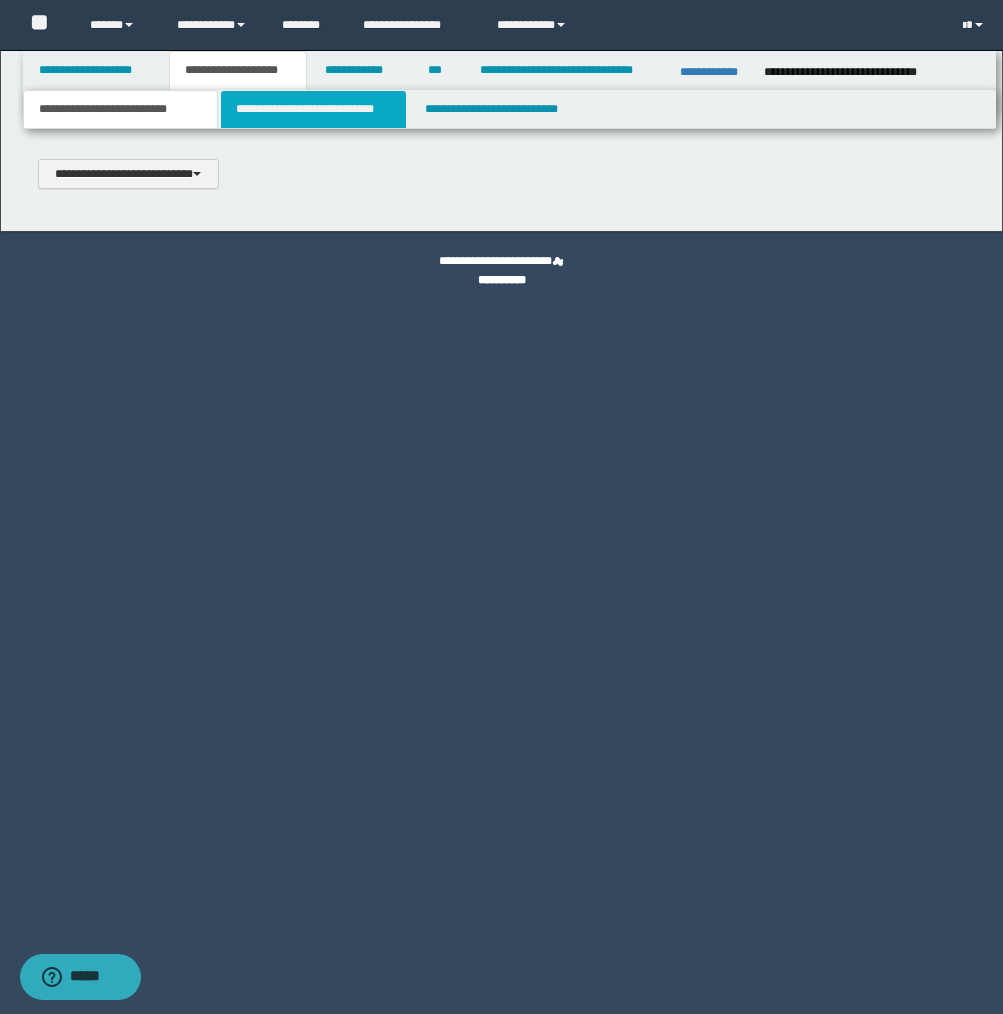 type 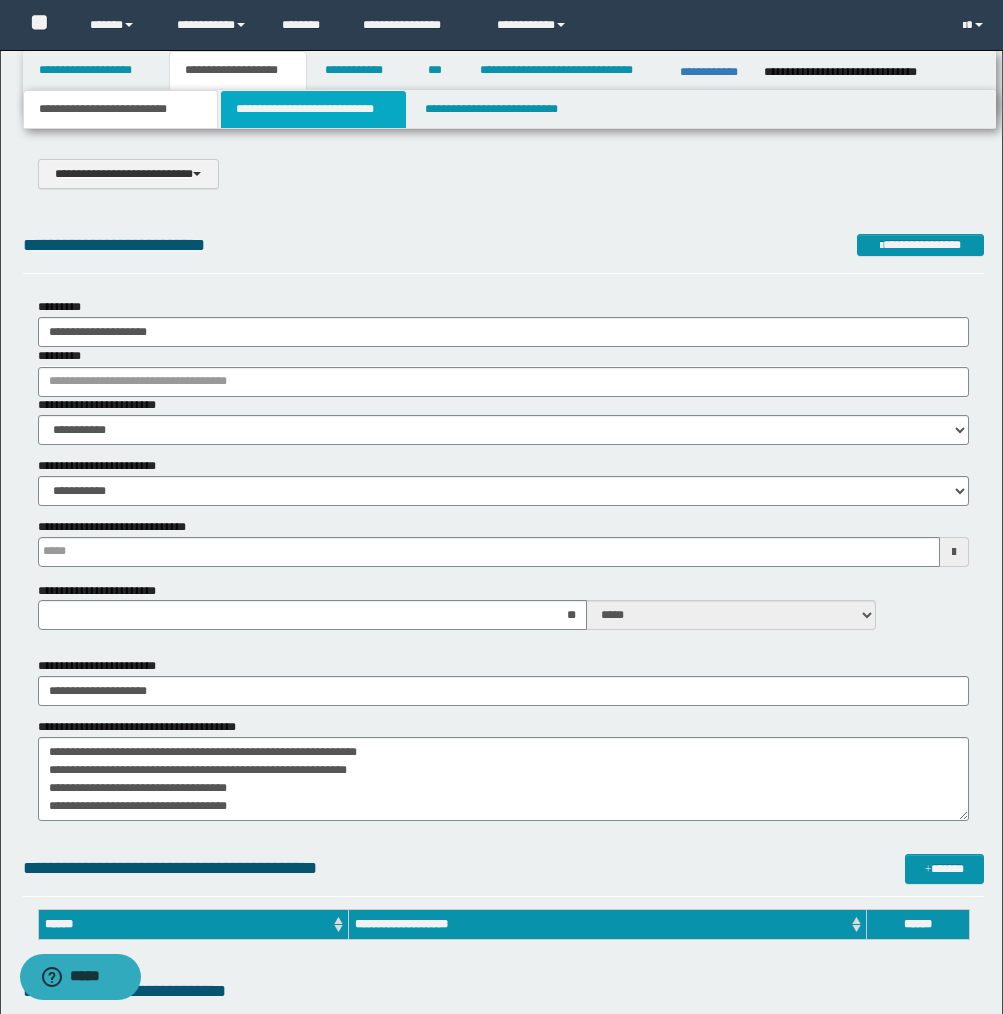 click on "**********" at bounding box center [314, 109] 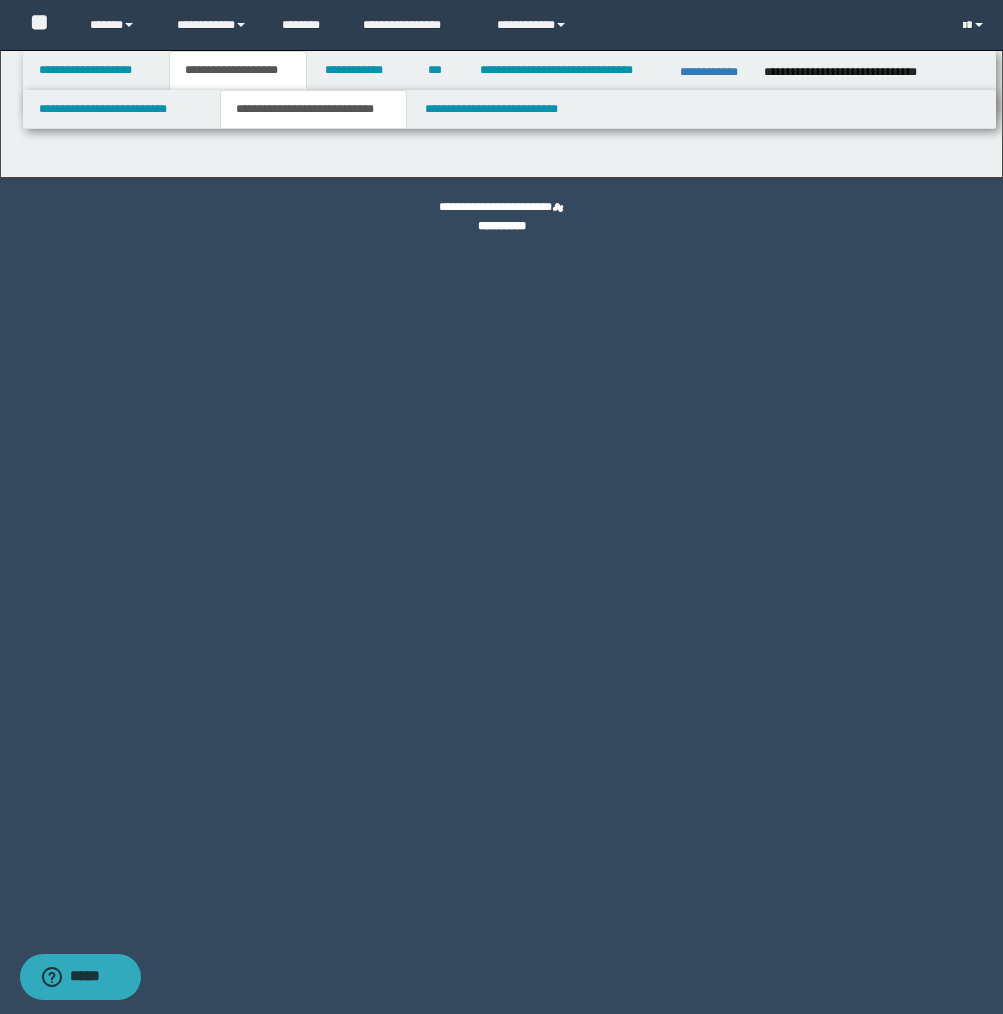 select on "*" 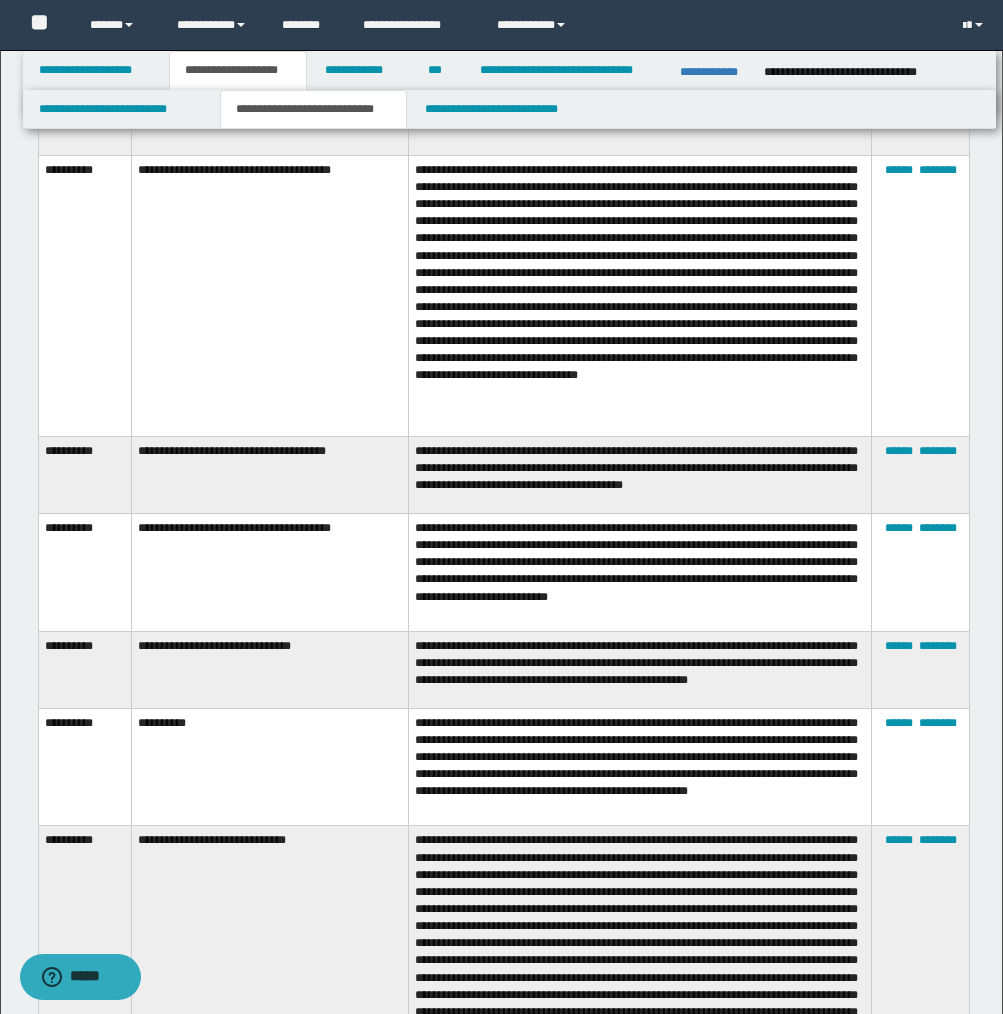 scroll, scrollTop: 4211, scrollLeft: 0, axis: vertical 